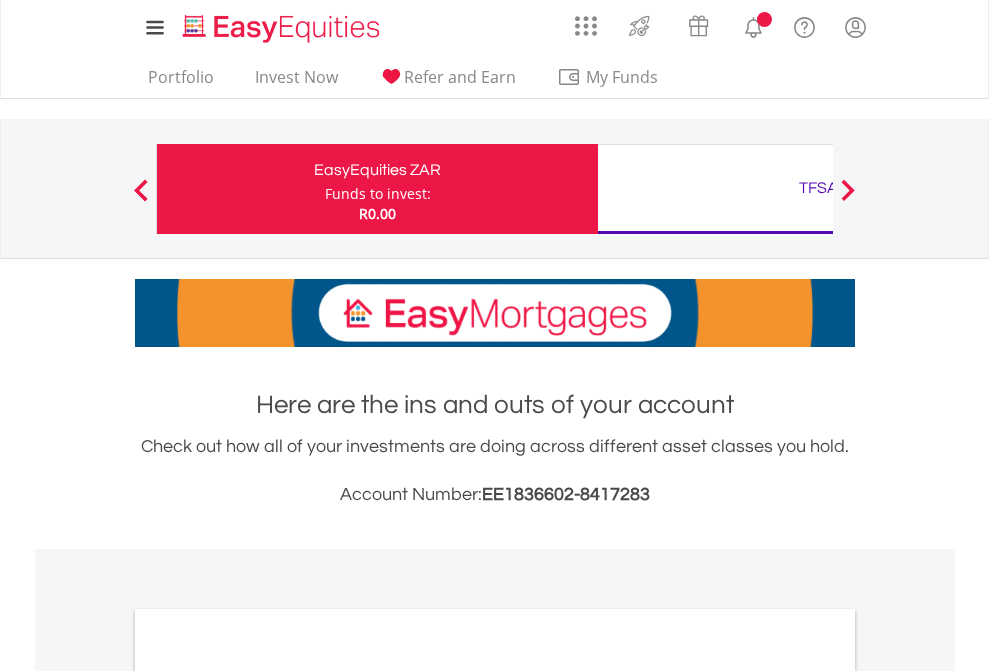 scroll, scrollTop: 0, scrollLeft: 0, axis: both 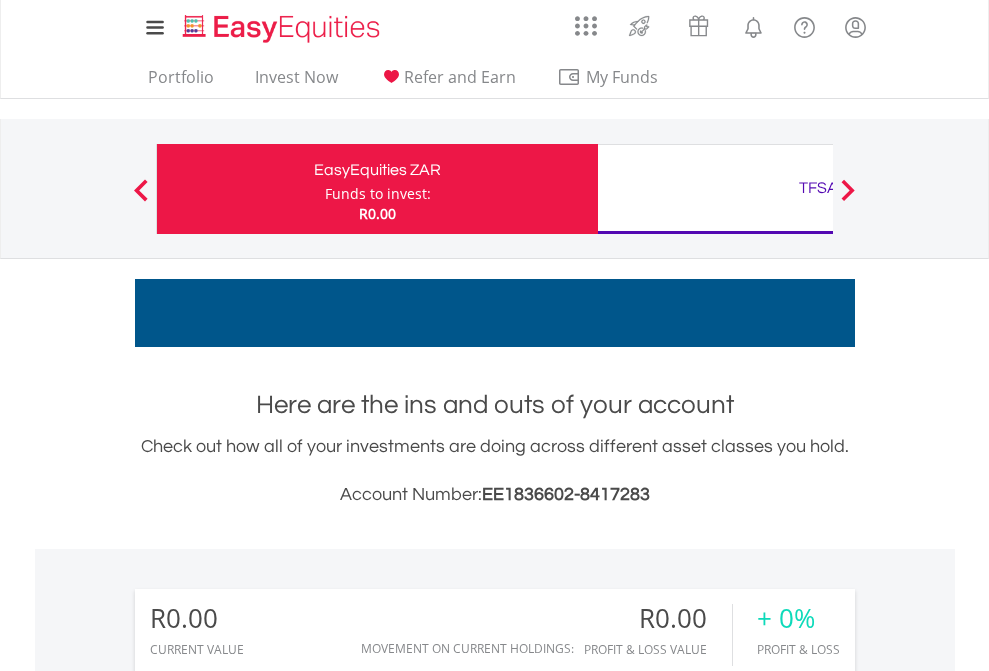 click on "Funds to invest:" at bounding box center [378, 194] 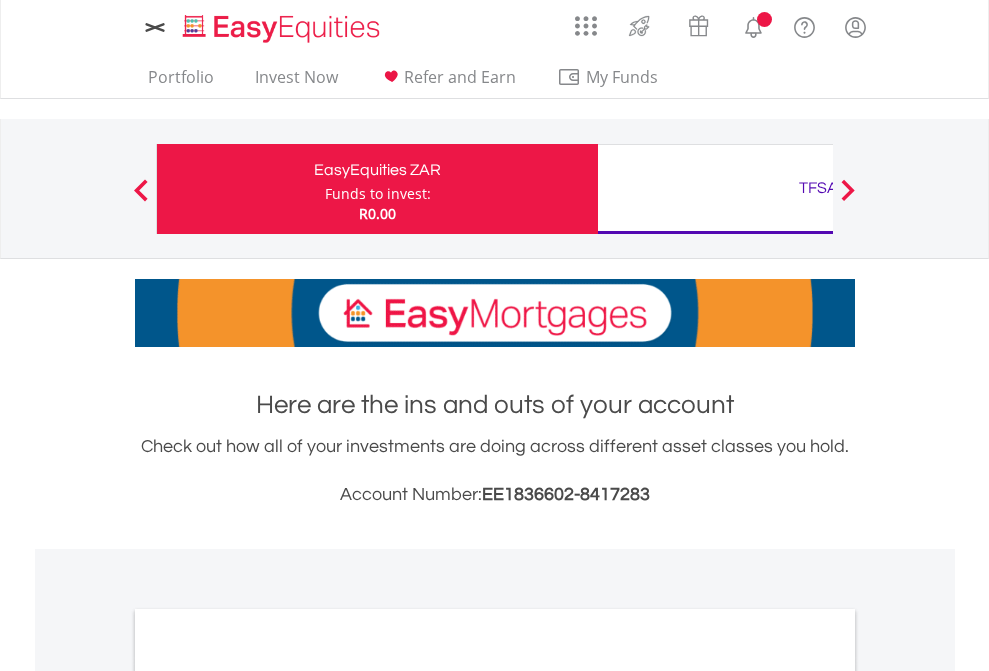 scroll, scrollTop: 0, scrollLeft: 0, axis: both 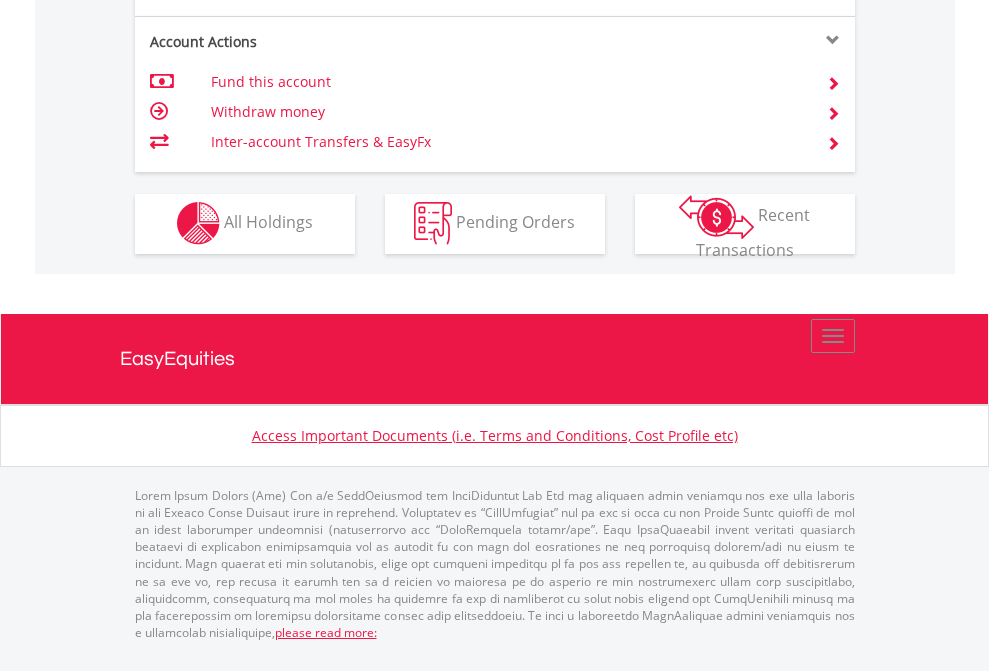 click on "Investment types" at bounding box center [706, -353] 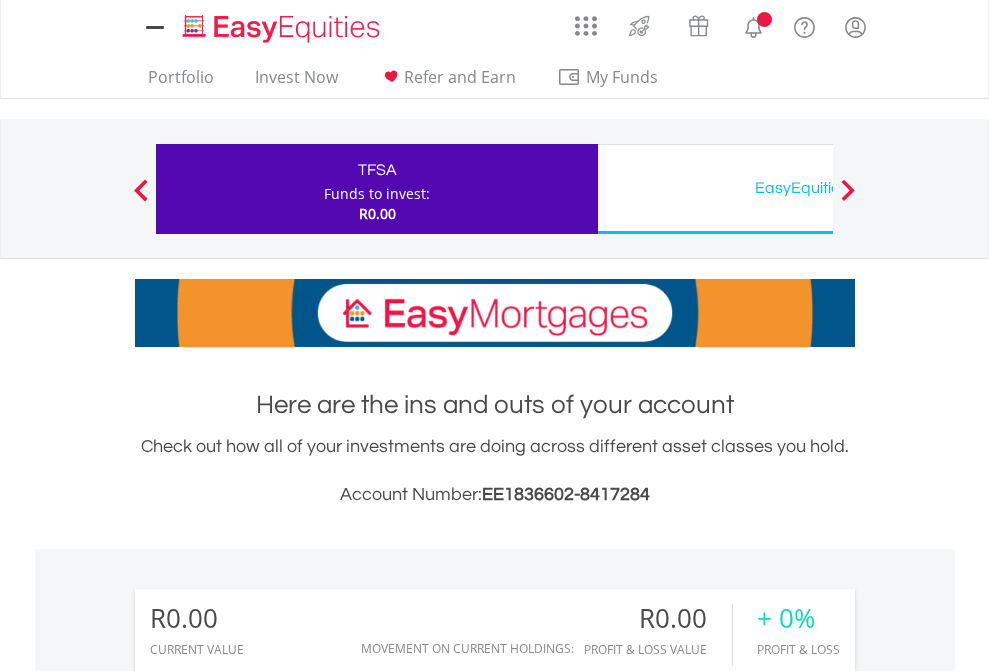 scroll, scrollTop: 0, scrollLeft: 0, axis: both 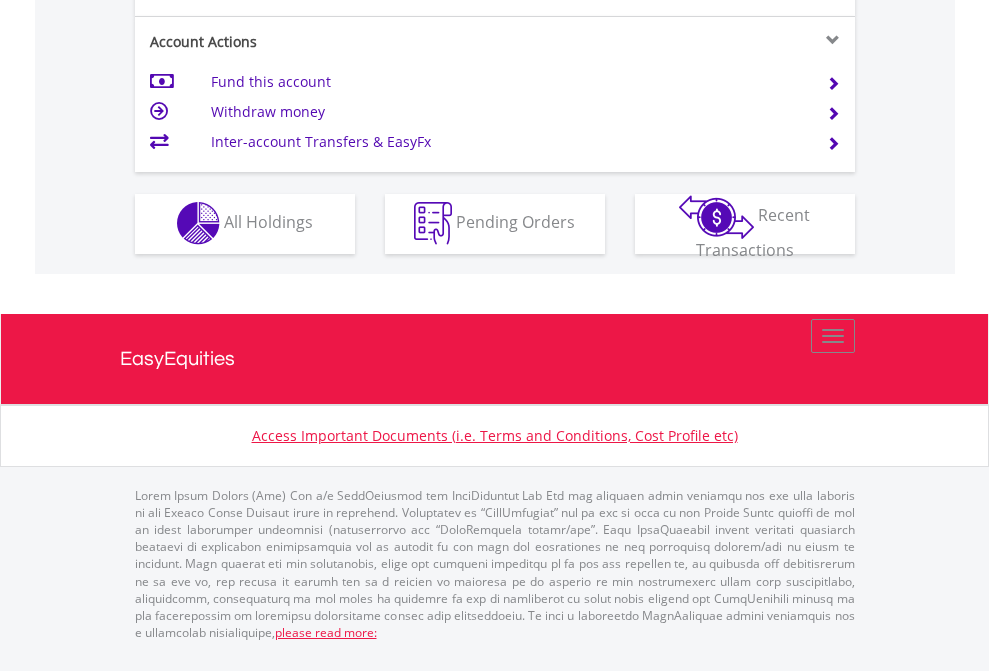 click on "Investment types" at bounding box center (706, -353) 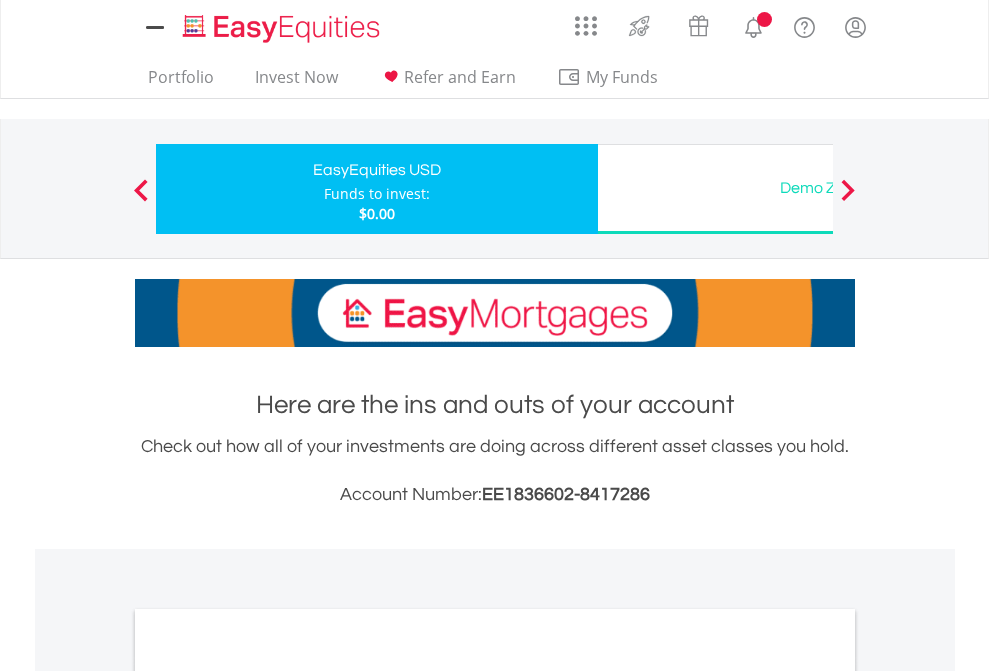 scroll, scrollTop: 0, scrollLeft: 0, axis: both 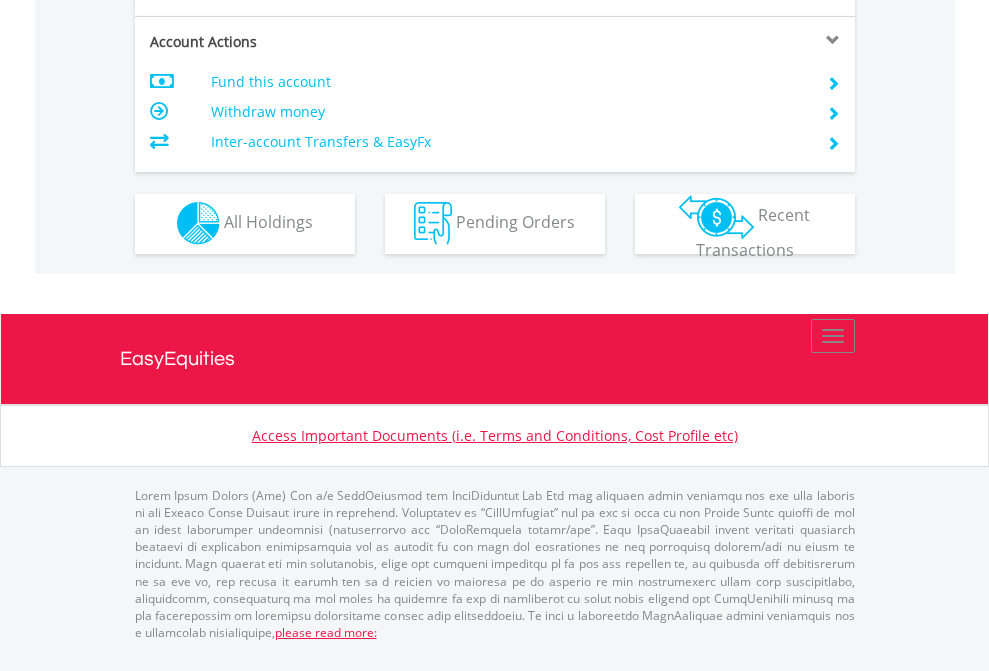 click on "Investment types" at bounding box center (706, -353) 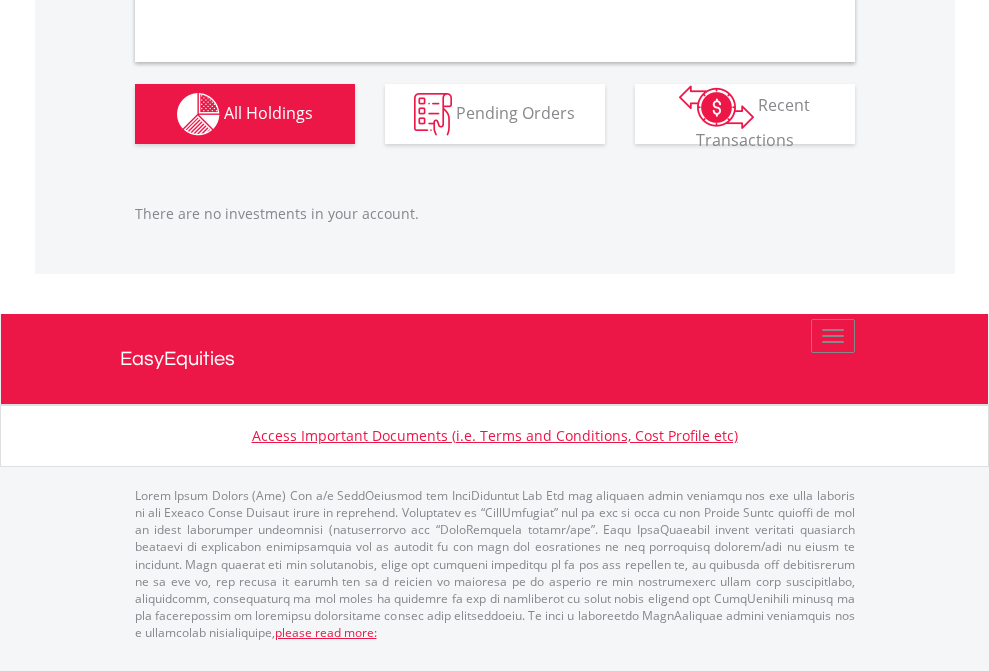 scroll, scrollTop: 1980, scrollLeft: 0, axis: vertical 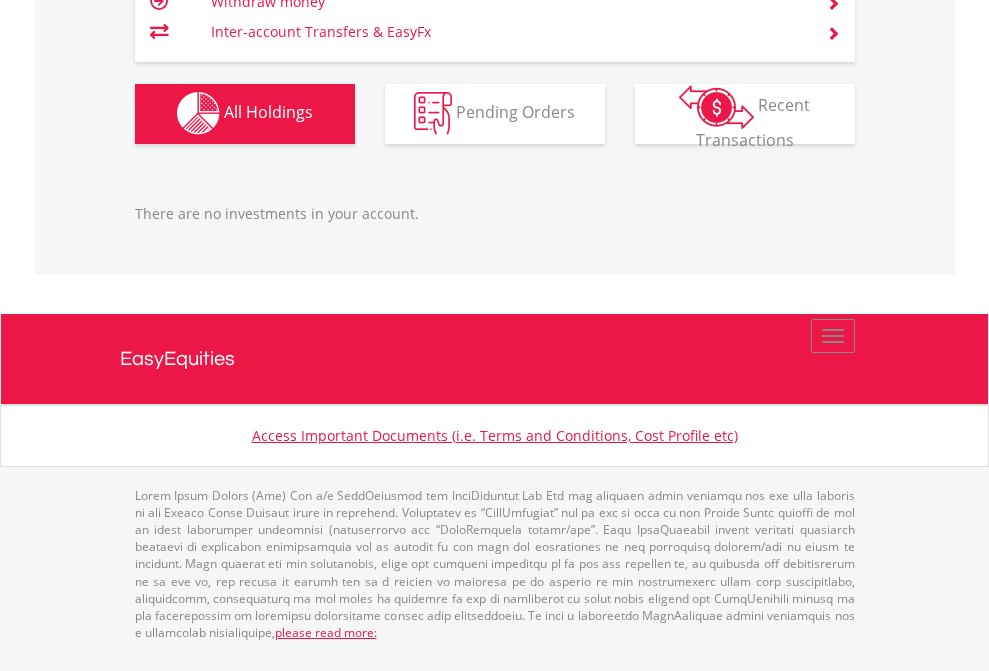 click on "TFSA" at bounding box center [818, -1142] 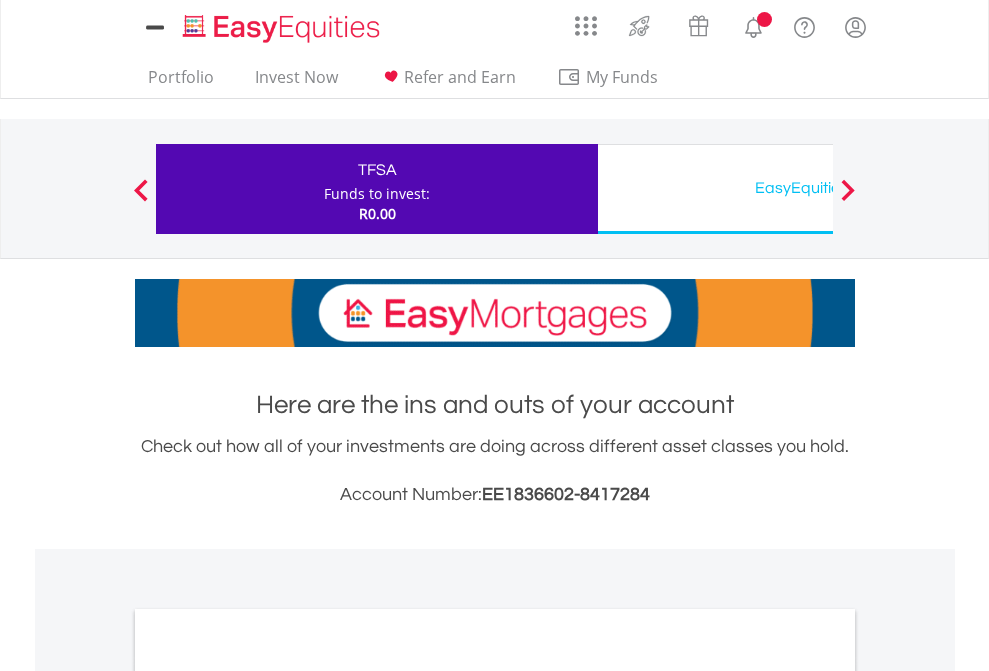 scroll, scrollTop: 0, scrollLeft: 0, axis: both 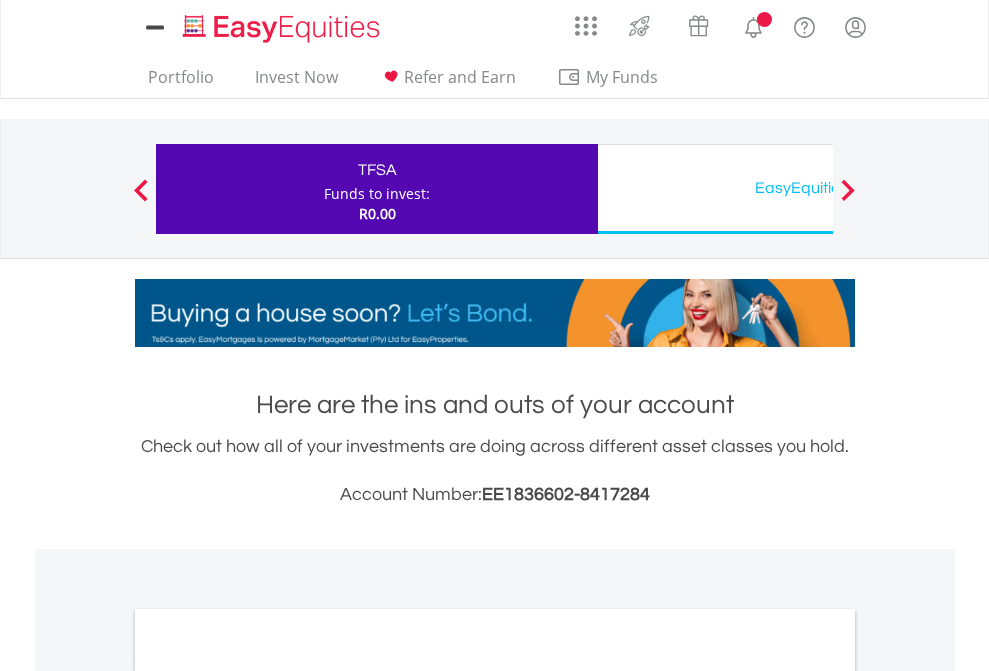 click on "All Holdings" at bounding box center [268, 1096] 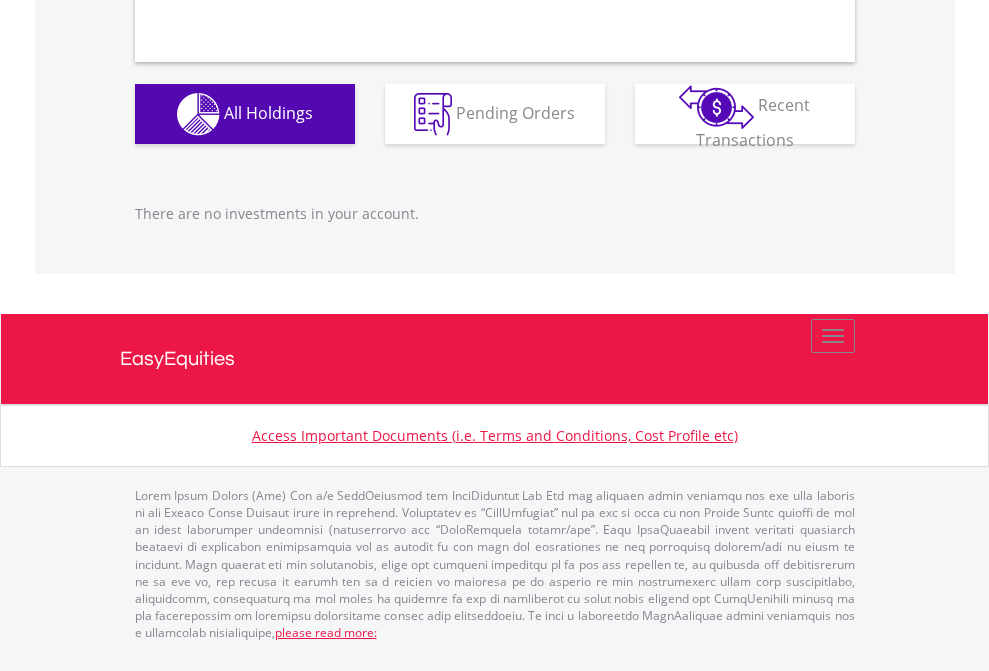 scroll, scrollTop: 1980, scrollLeft: 0, axis: vertical 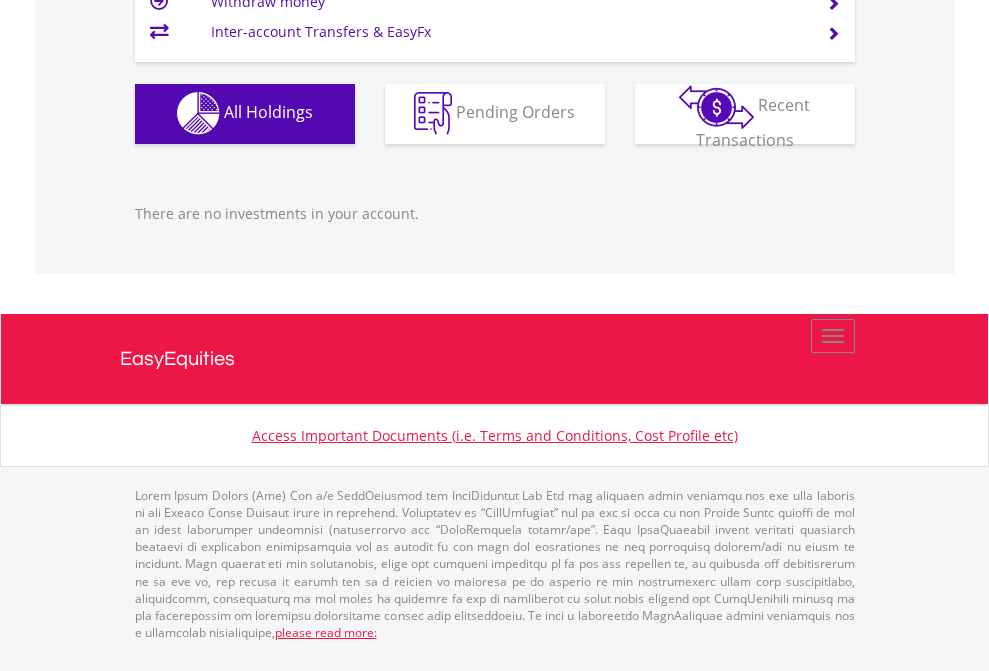 click on "EasyEquities USD" at bounding box center [818, -1142] 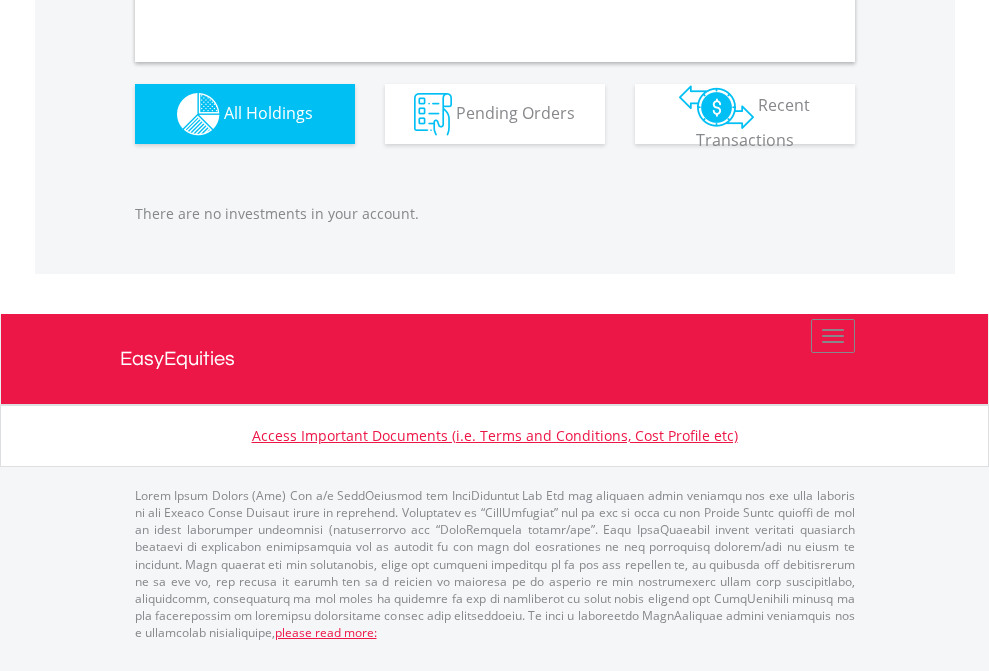 scroll, scrollTop: 1980, scrollLeft: 0, axis: vertical 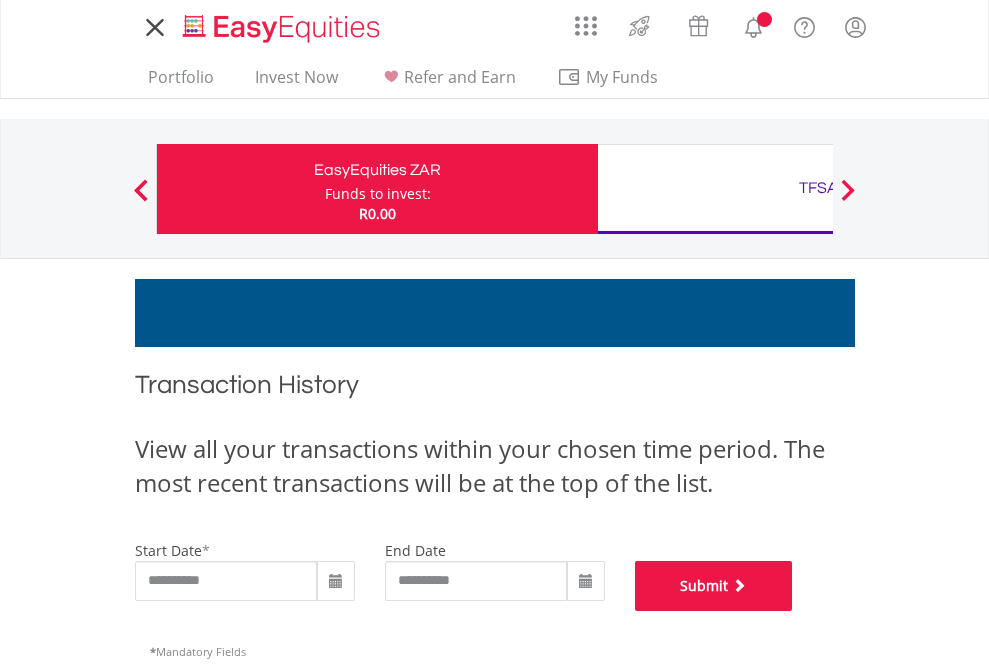 click on "Submit" at bounding box center (714, 586) 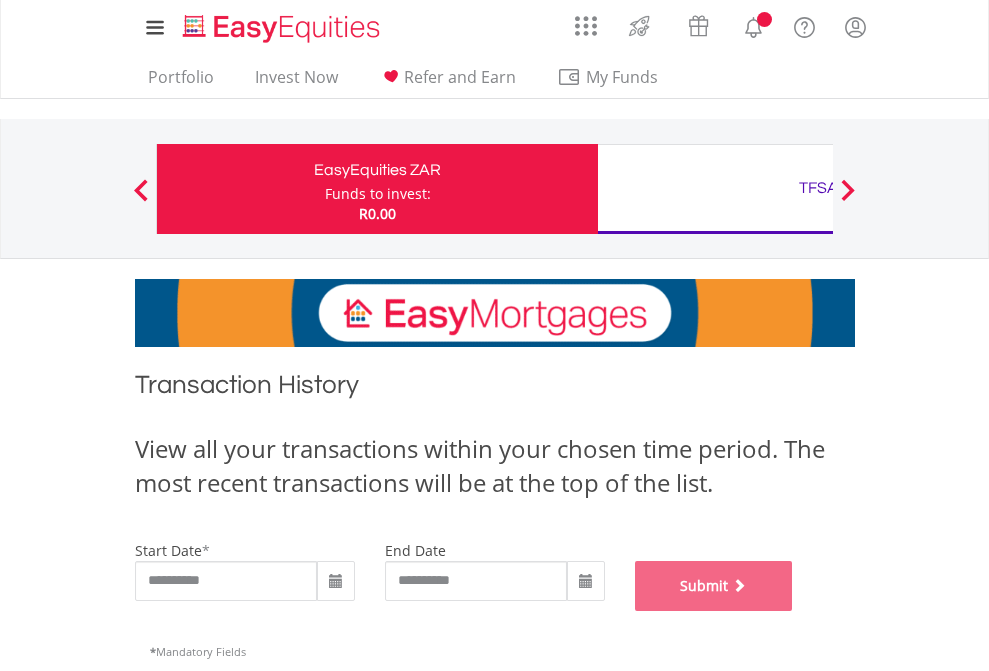 scroll, scrollTop: 811, scrollLeft: 0, axis: vertical 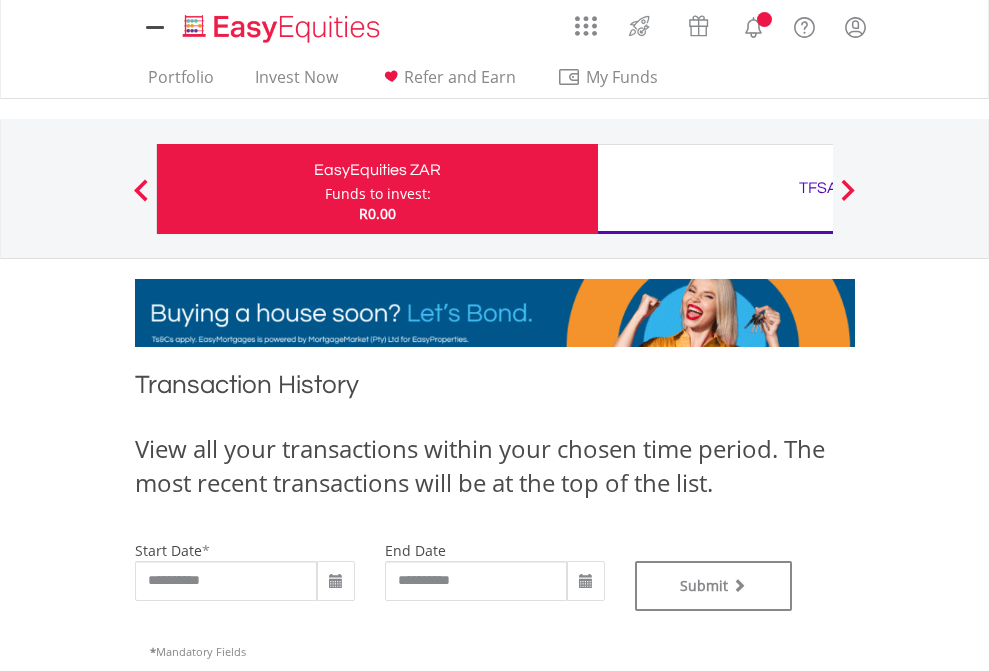 click on "TFSA" at bounding box center (818, 188) 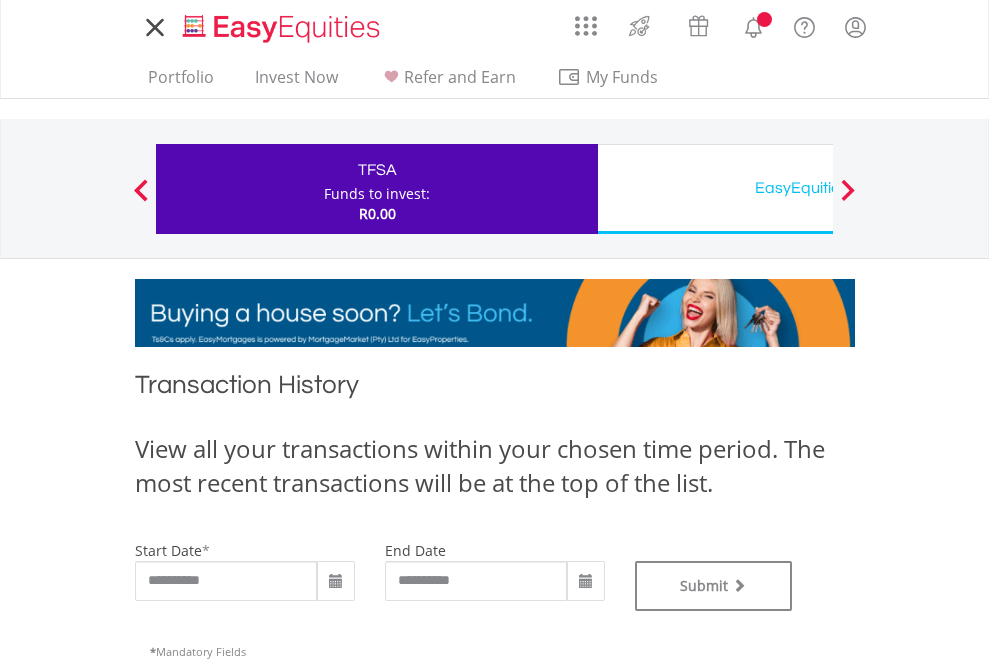 scroll, scrollTop: 0, scrollLeft: 0, axis: both 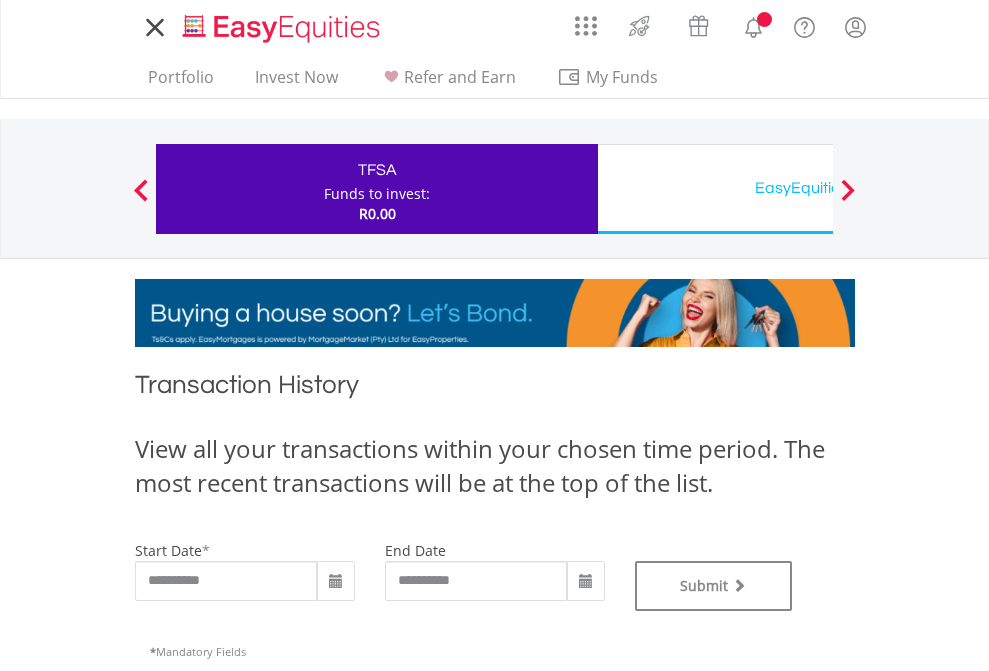 type on "**********" 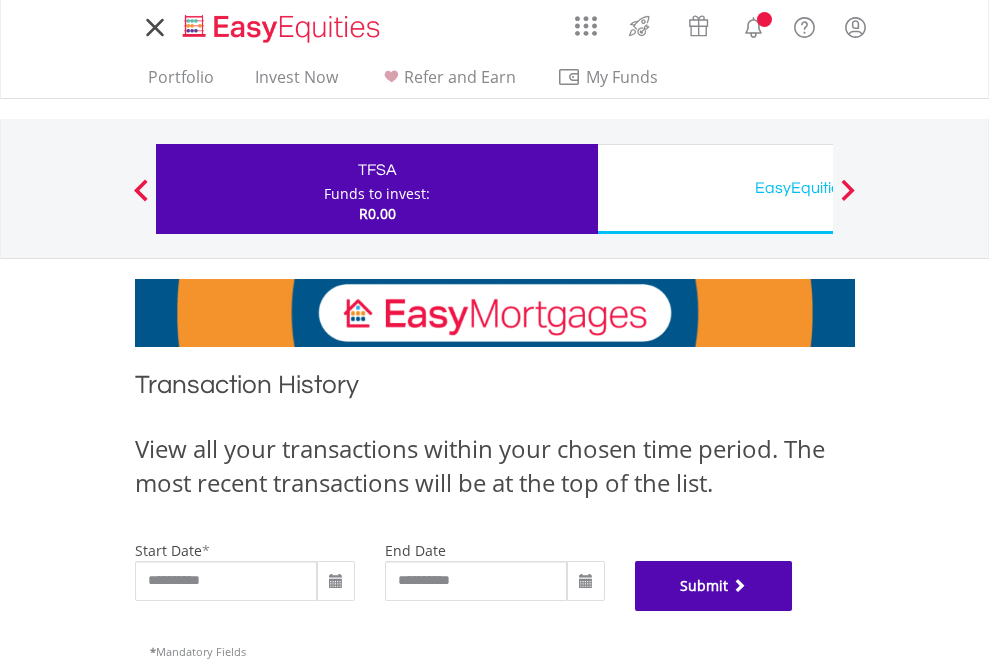 click on "Submit" at bounding box center [714, 586] 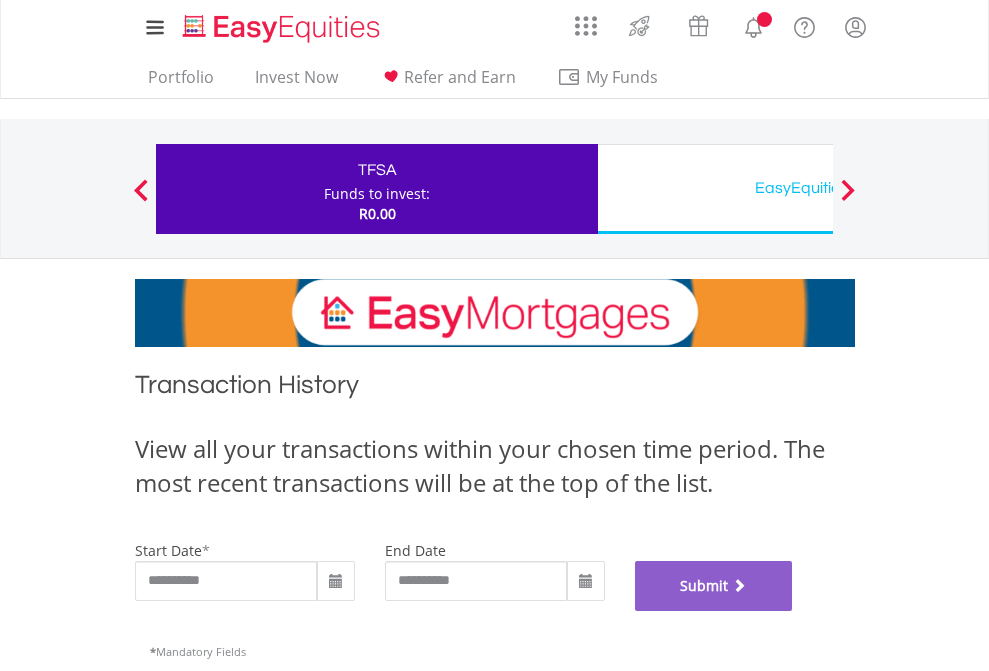 scroll, scrollTop: 811, scrollLeft: 0, axis: vertical 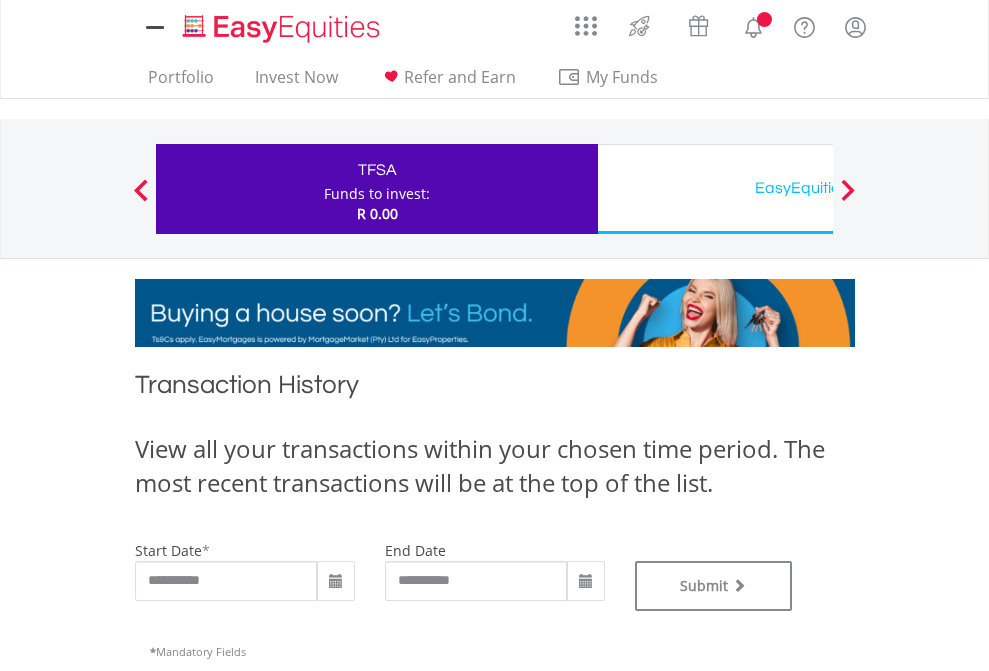 click on "EasyEquities USD" at bounding box center (818, 188) 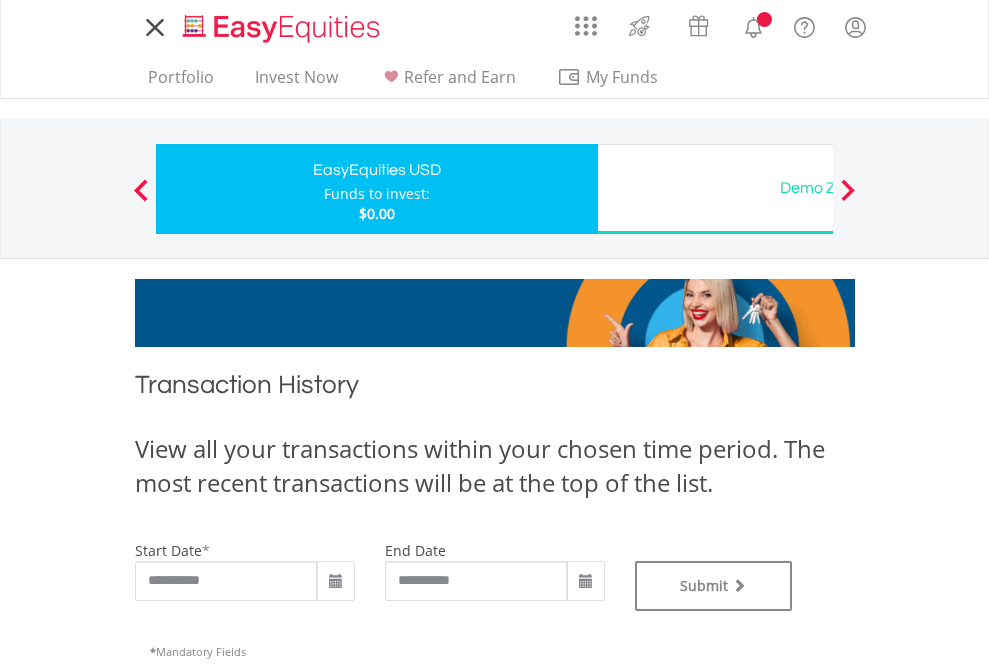 scroll, scrollTop: 0, scrollLeft: 0, axis: both 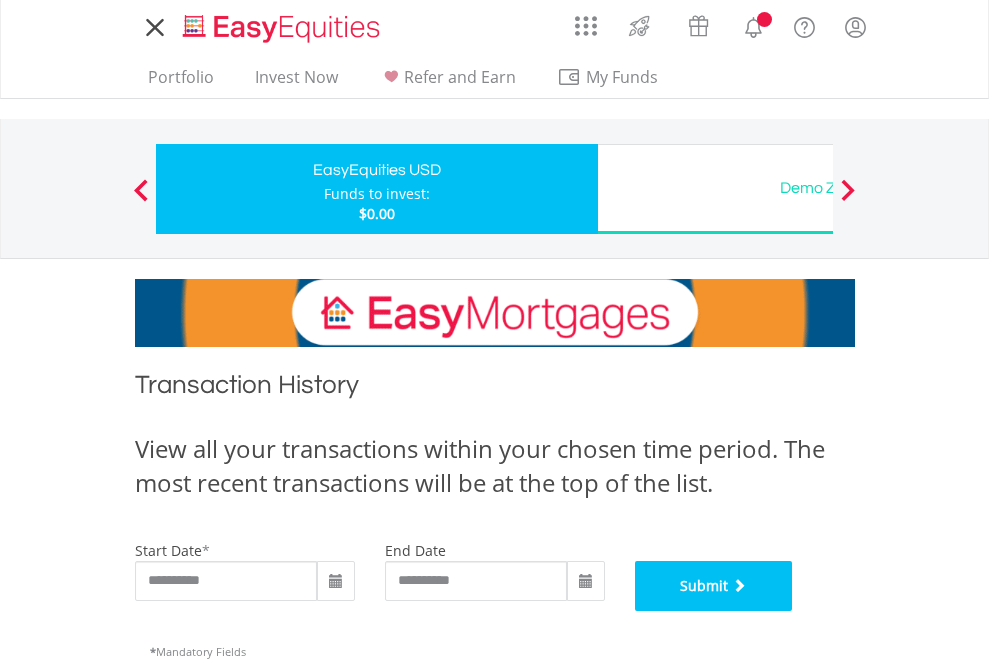 click on "Submit" at bounding box center [714, 586] 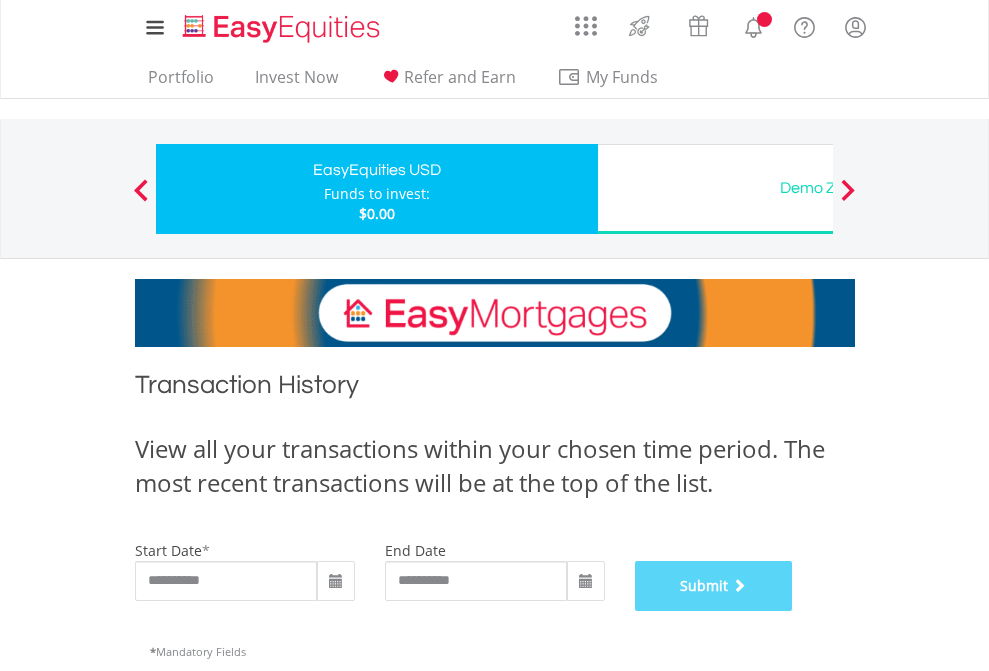 scroll, scrollTop: 811, scrollLeft: 0, axis: vertical 